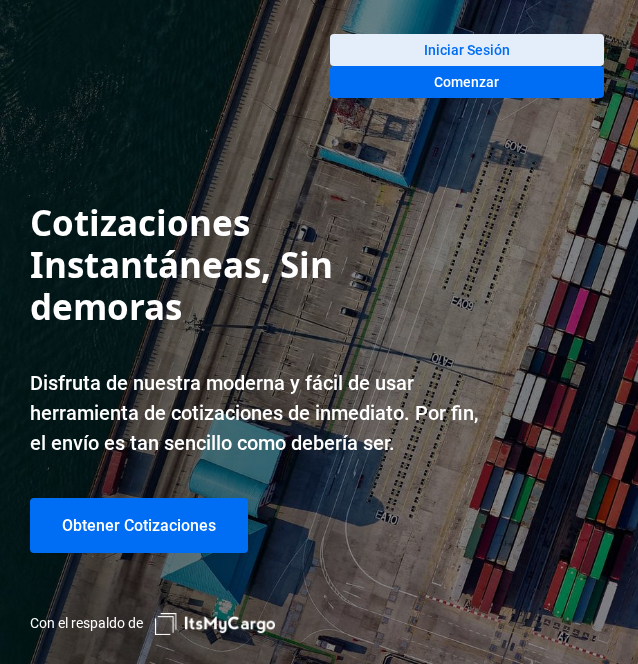 scroll, scrollTop: 0, scrollLeft: 0, axis: both 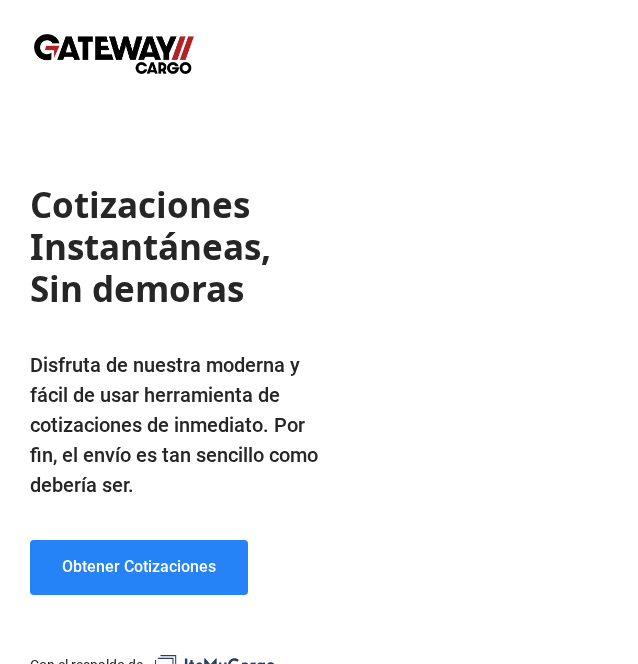 click on "Obtener Cotizaciones" 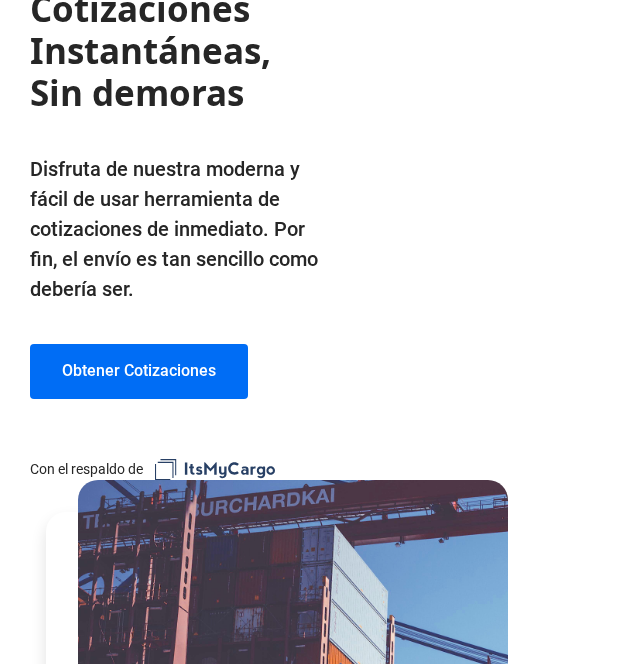scroll, scrollTop: 200, scrollLeft: 0, axis: vertical 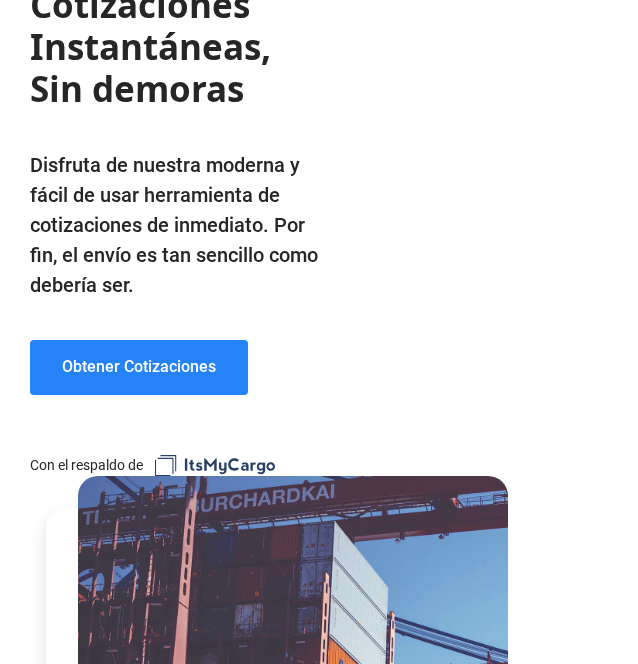 click on "Obtener Cotizaciones" 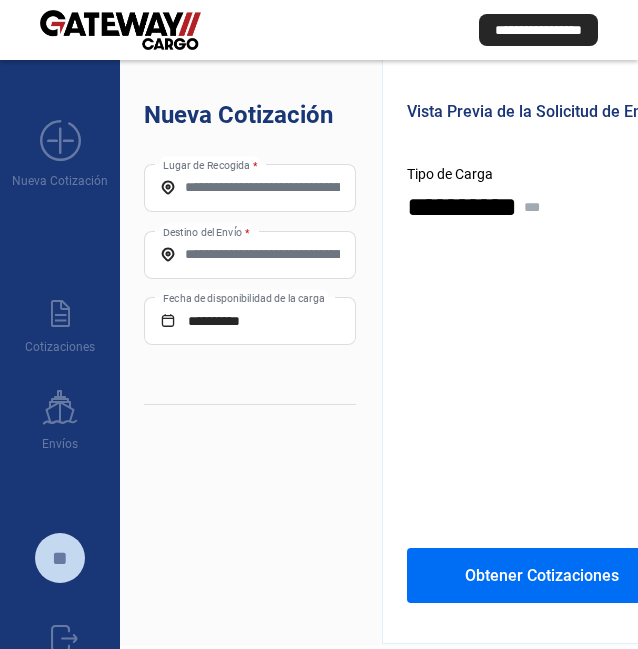 scroll, scrollTop: 0, scrollLeft: 0, axis: both 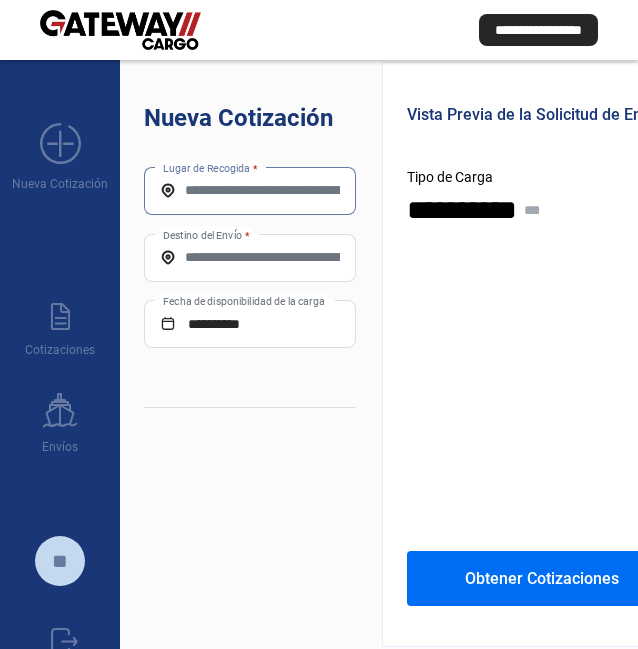 click on "Lugar de Recogida *" at bounding box center [250, 190] 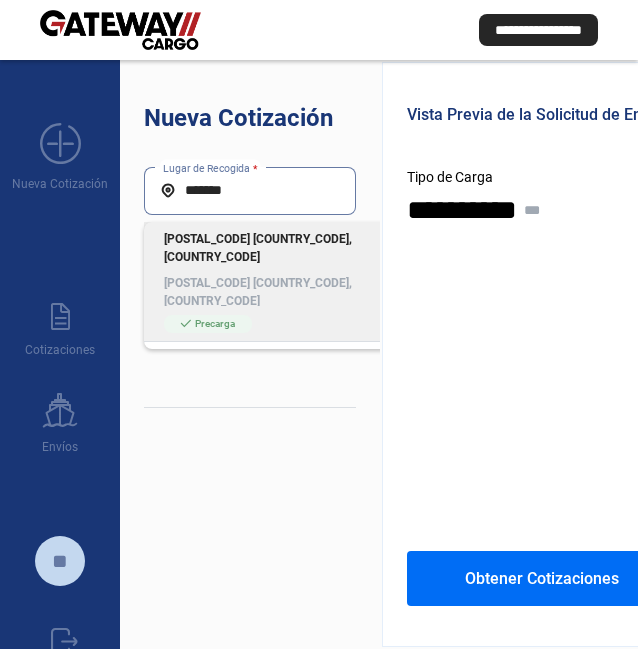 type on "*******" 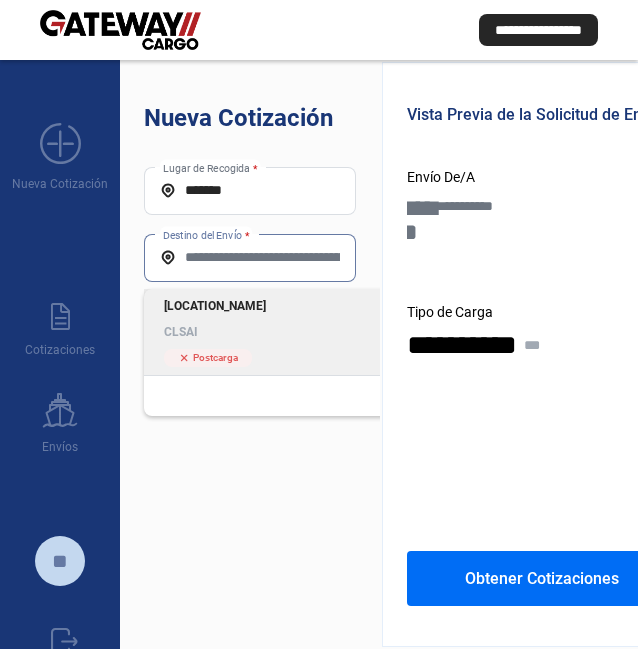 click on "Destino del Envío *" at bounding box center (250, 257) 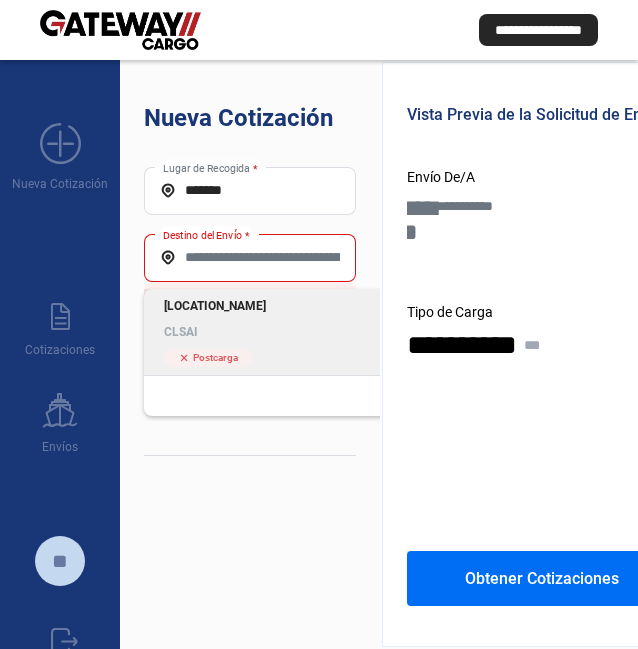 click on "[LOCATION_NAME]" 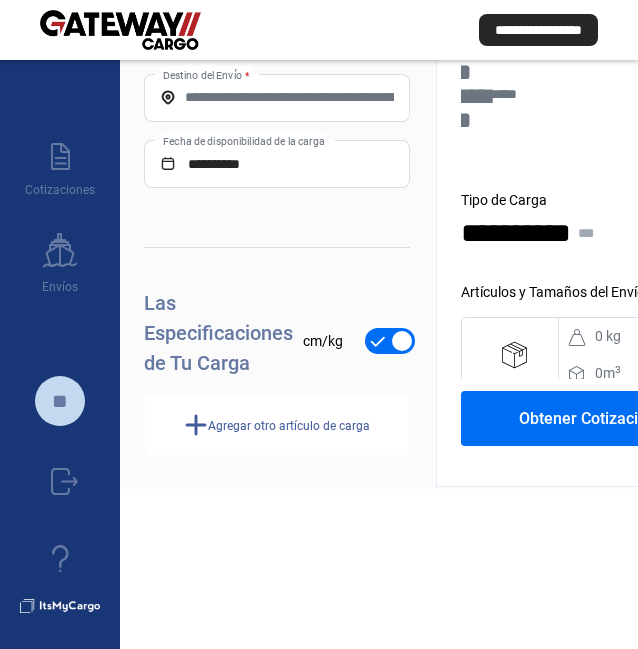 scroll, scrollTop: 168, scrollLeft: 0, axis: vertical 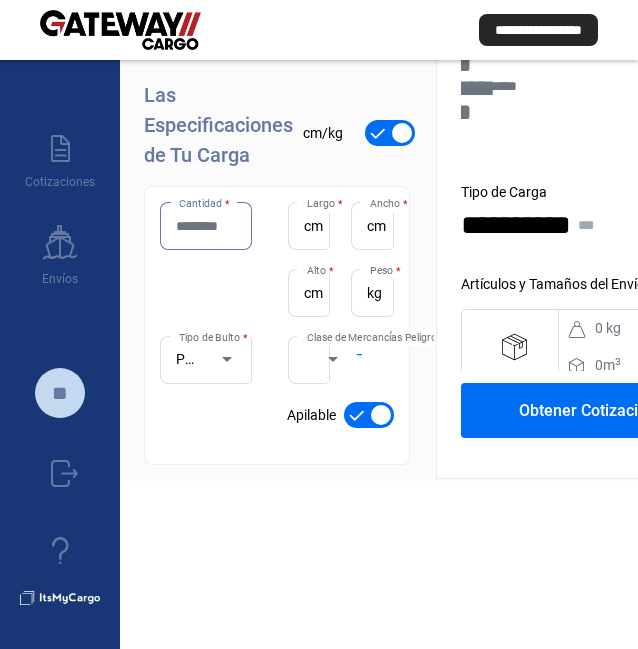 click on "Cantidad *" at bounding box center [206, 226] 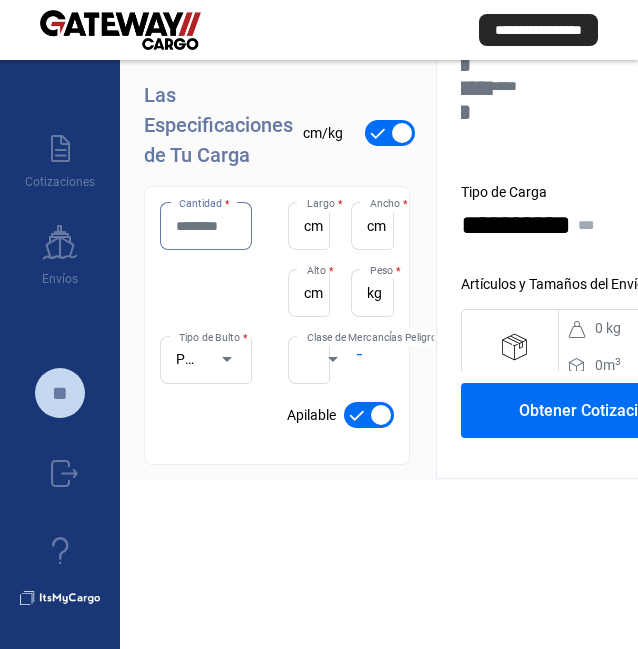 type on "*" 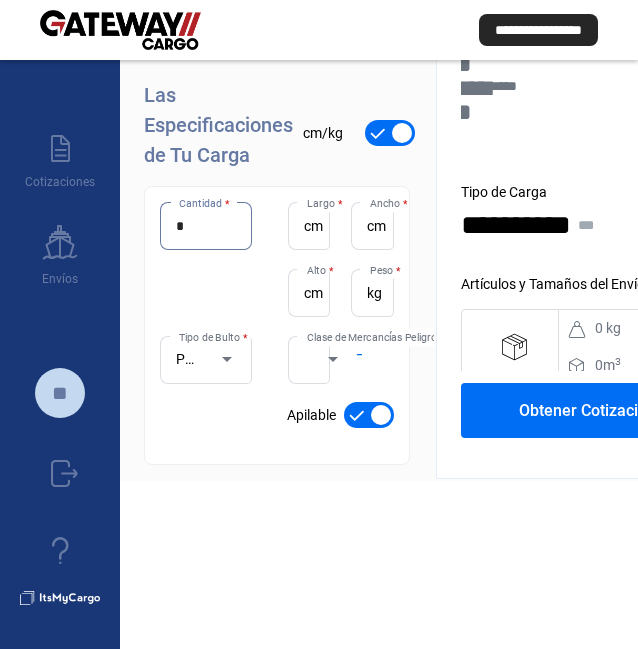 type on "*" 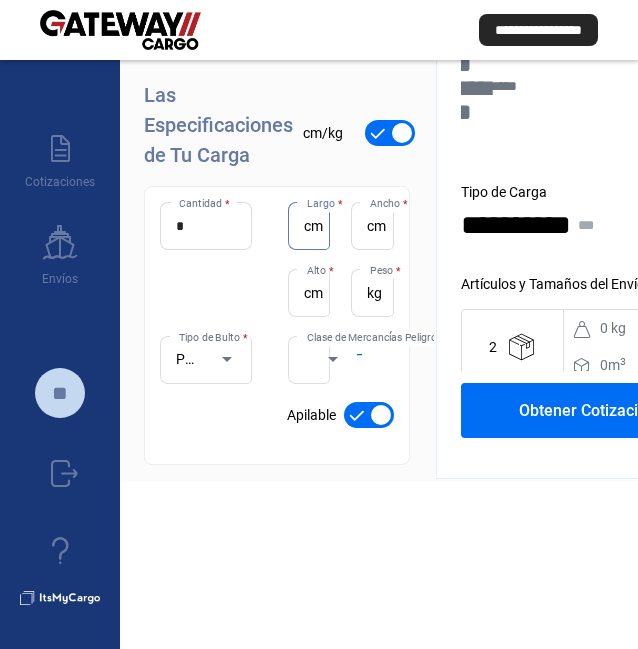 scroll, scrollTop: 0, scrollLeft: 22, axis: horizontal 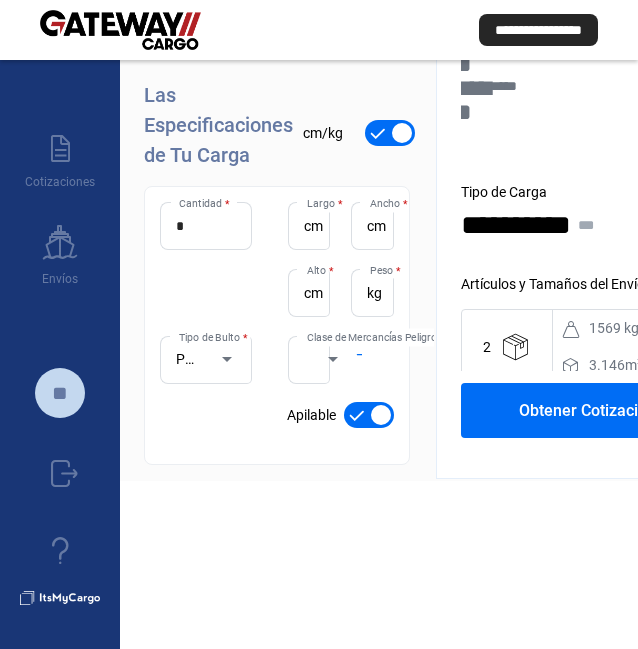 click on "**********" 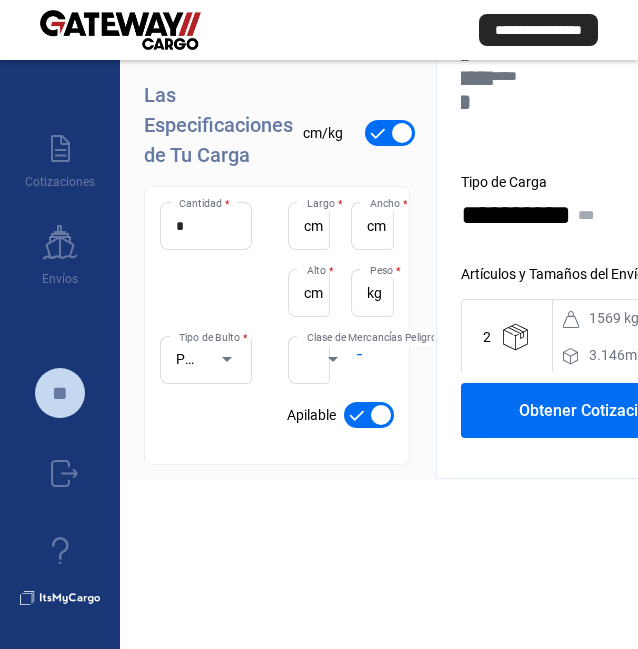 scroll, scrollTop: 14, scrollLeft: 0, axis: vertical 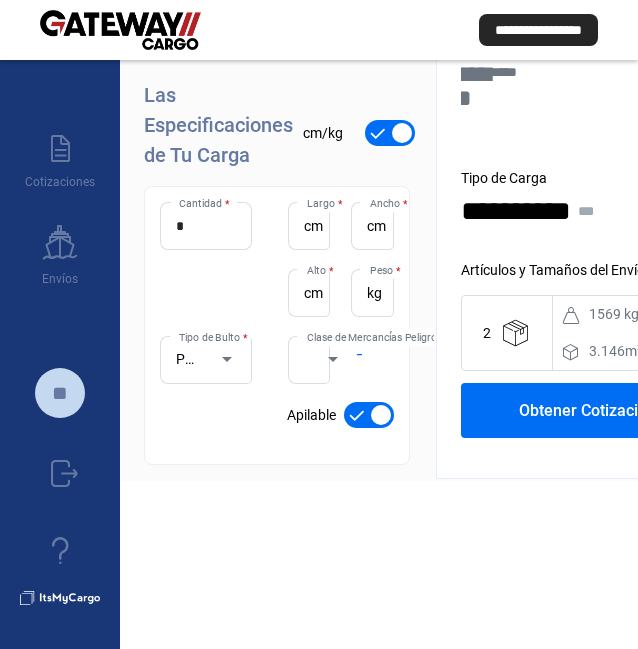 click at bounding box center (381, 415) 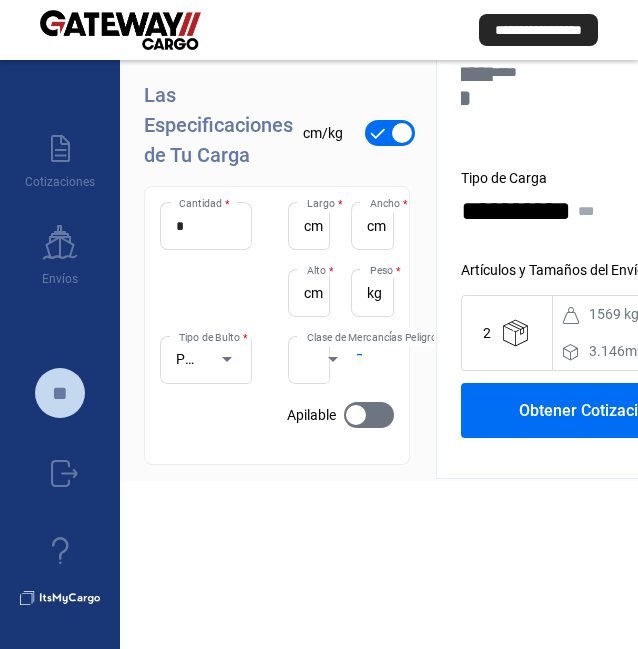click on "Obtener Cotizaciones" 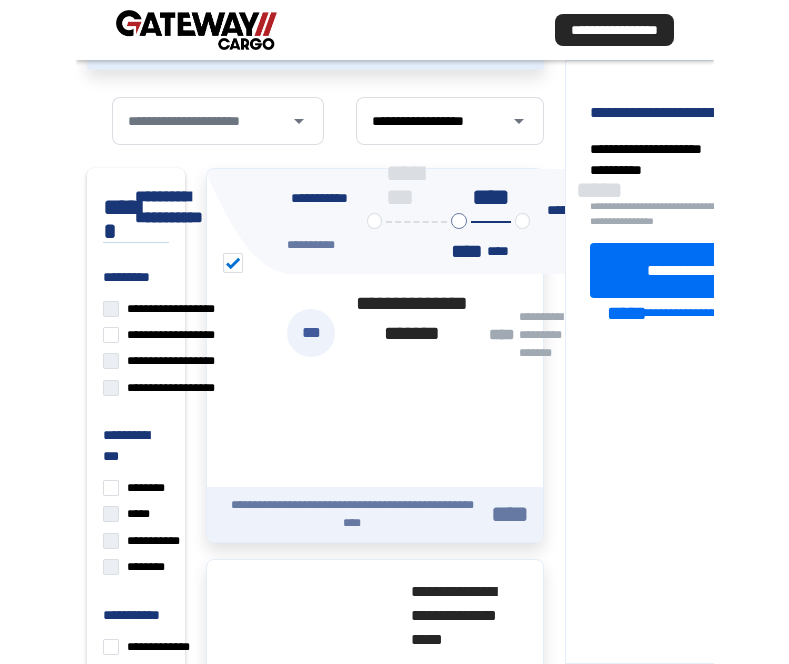 scroll, scrollTop: 168, scrollLeft: 0, axis: vertical 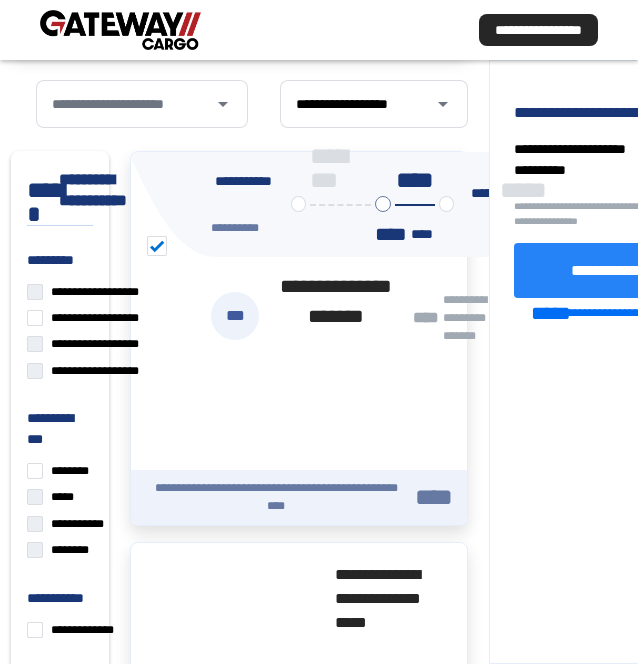 click on "**********" 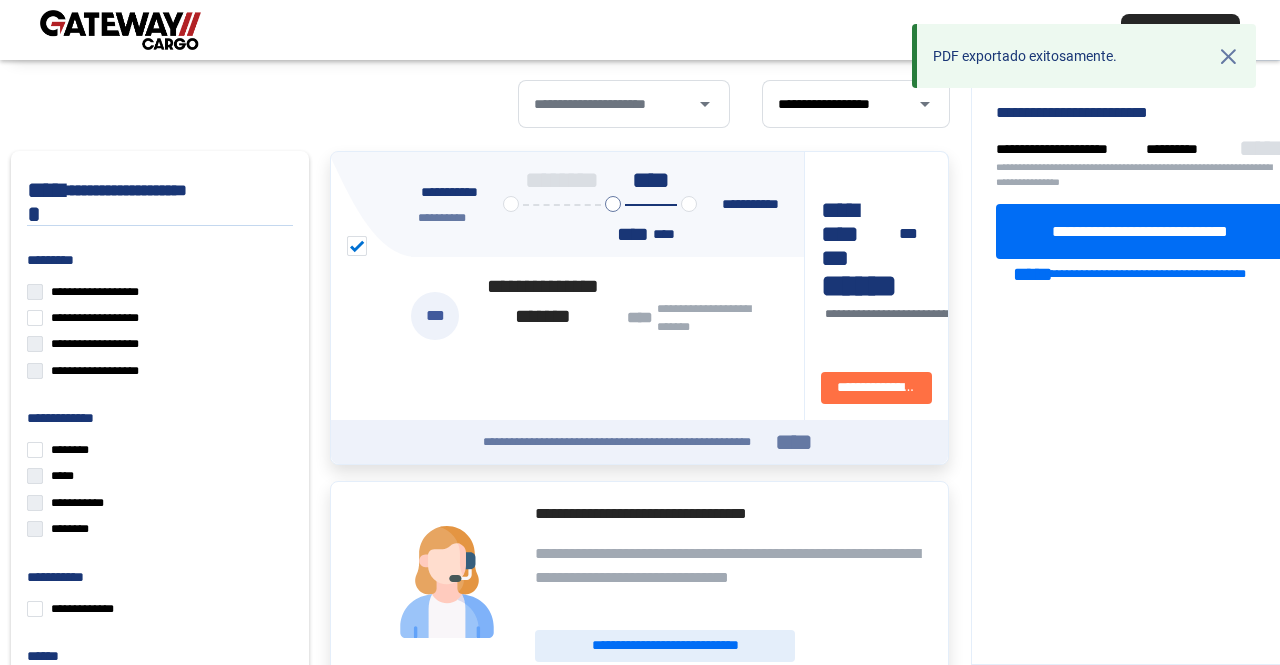 click on "**********" 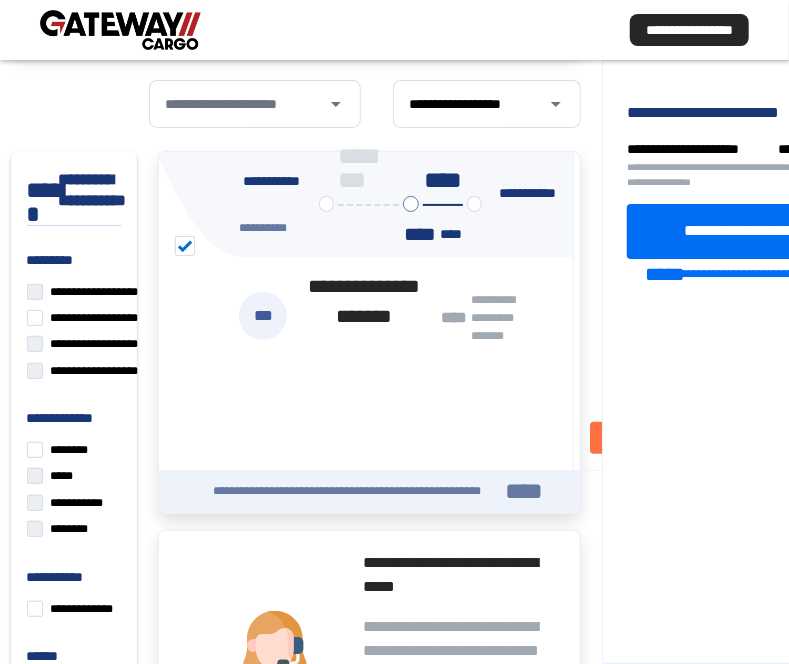 click at bounding box center (120, 30) 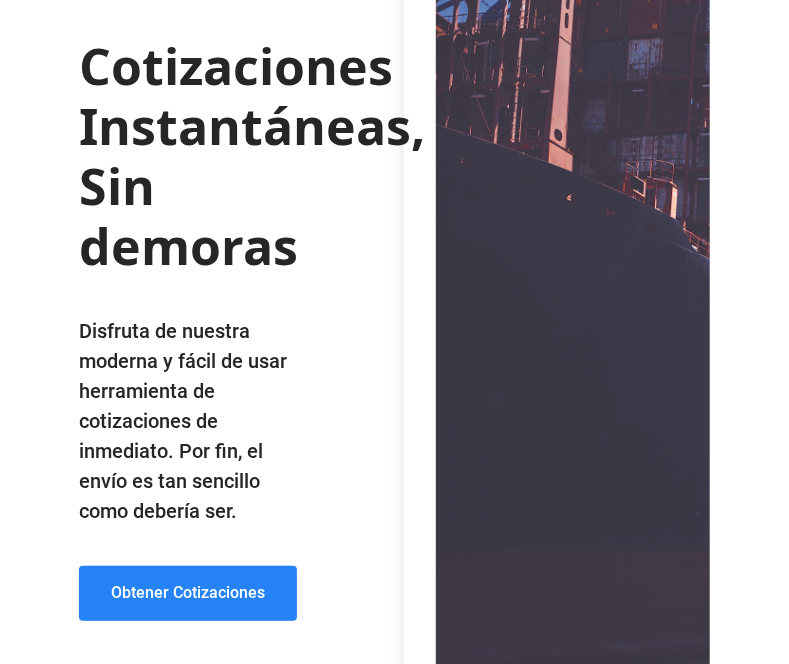 click on "Obtener Cotizaciones" 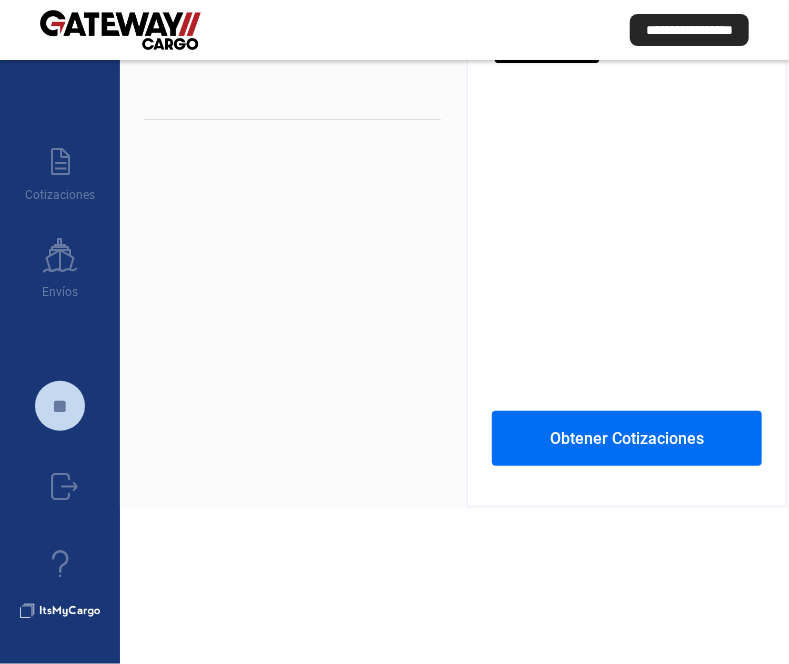 scroll, scrollTop: 0, scrollLeft: 0, axis: both 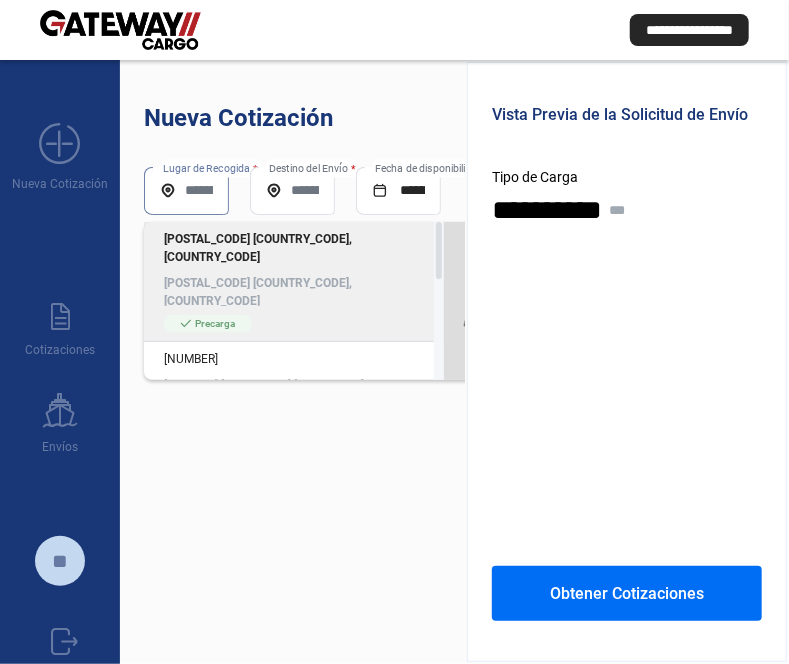 click on "Lugar de Recogida *" at bounding box center (186, 190) 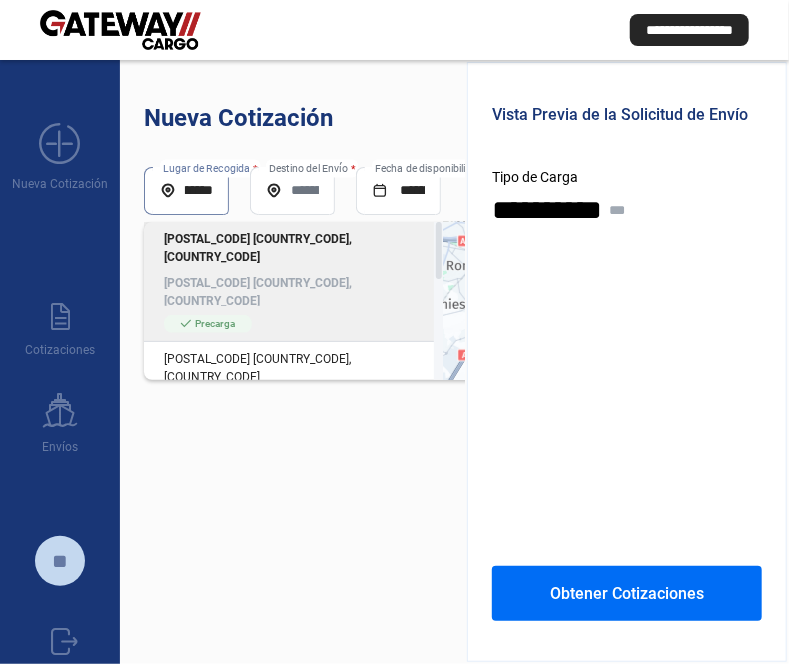 scroll, scrollTop: 0, scrollLeft: 22, axis: horizontal 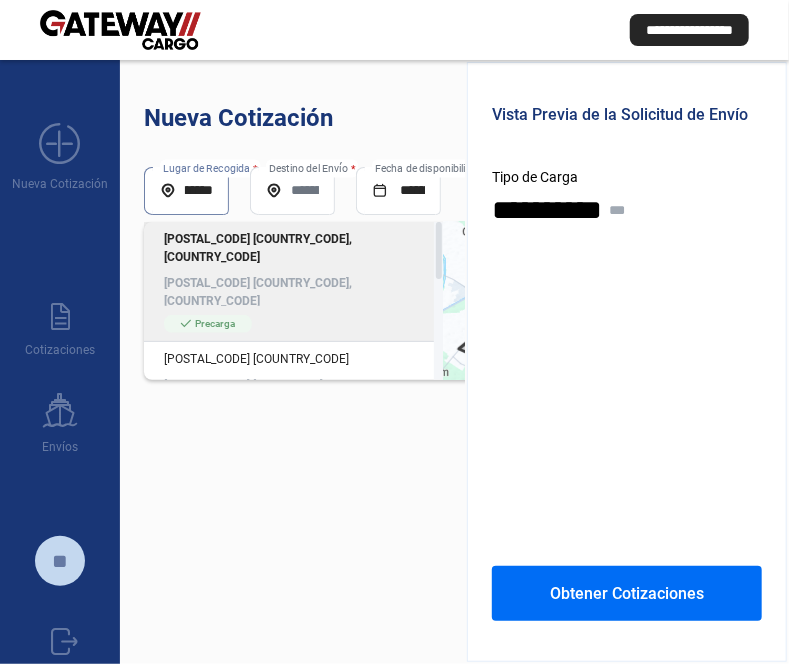 type on "*******" 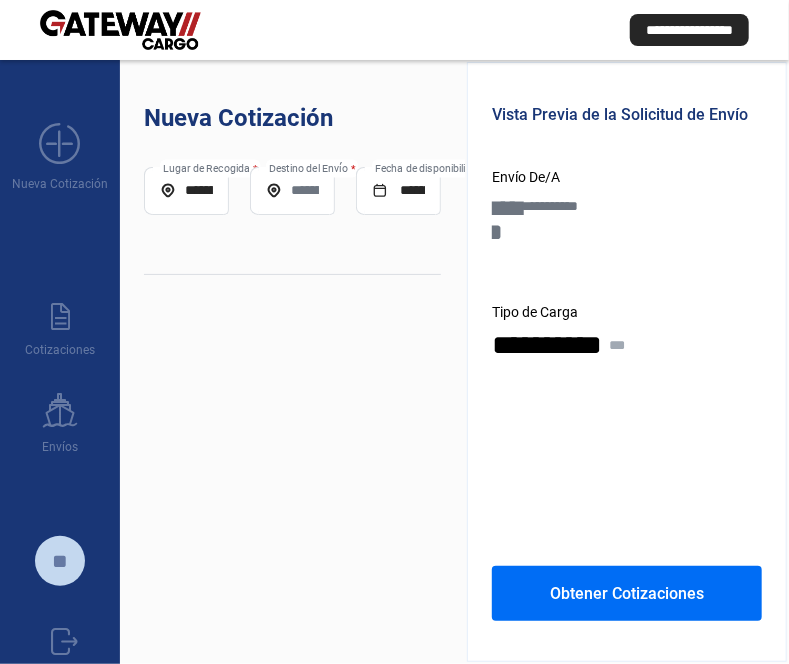click on "Destino del Envío *" at bounding box center (292, 190) 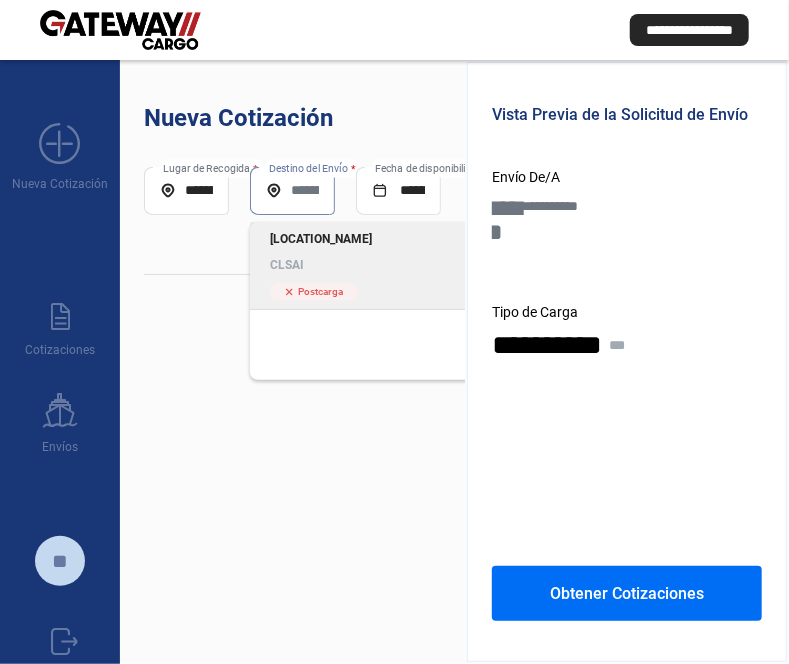 click on "[LOCATION_NAME] [LOCATION_NAME]" 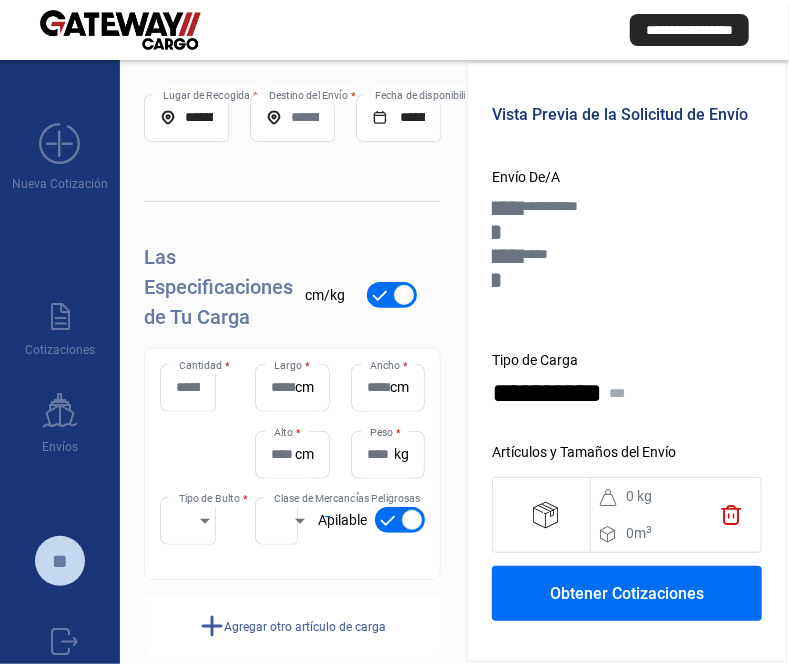 scroll, scrollTop: 105, scrollLeft: 0, axis: vertical 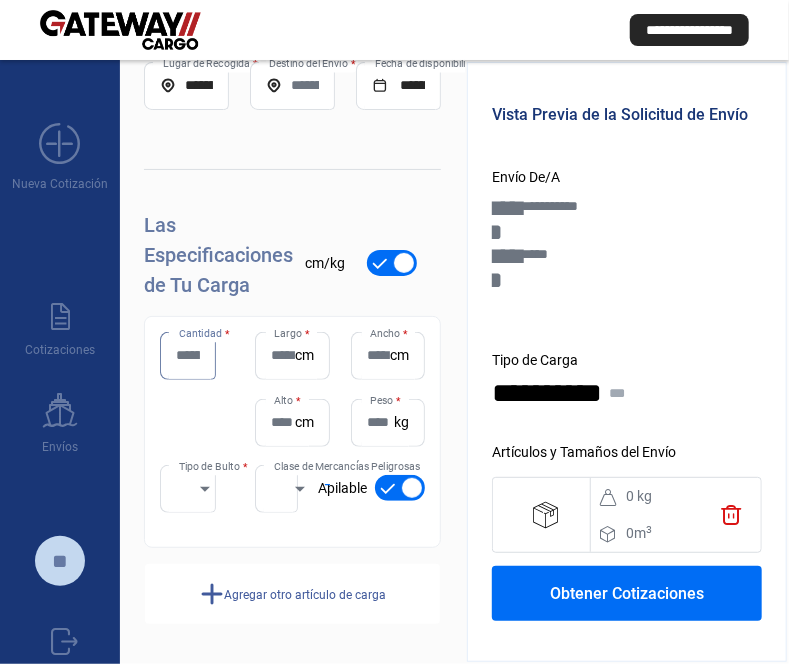 click on "Cantidad *" at bounding box center (188, 355) 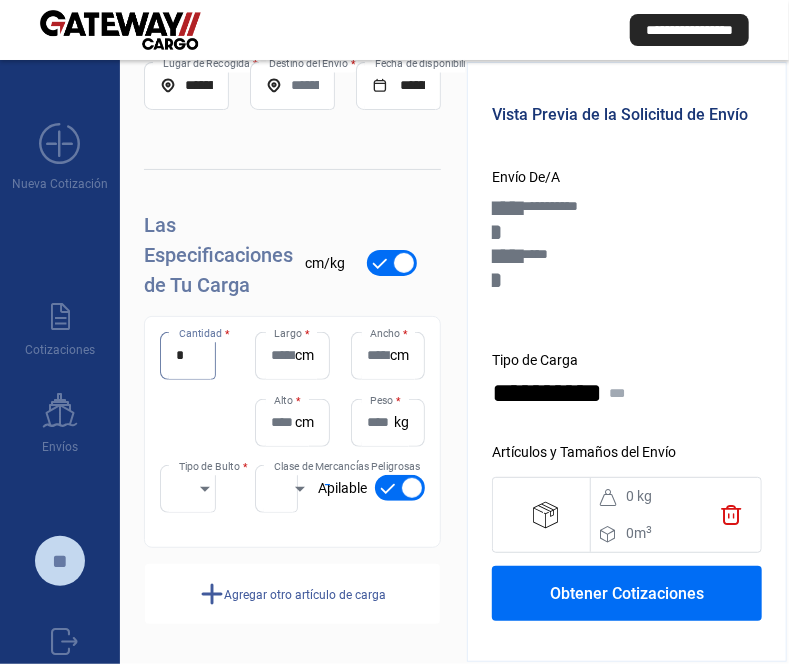 type on "*" 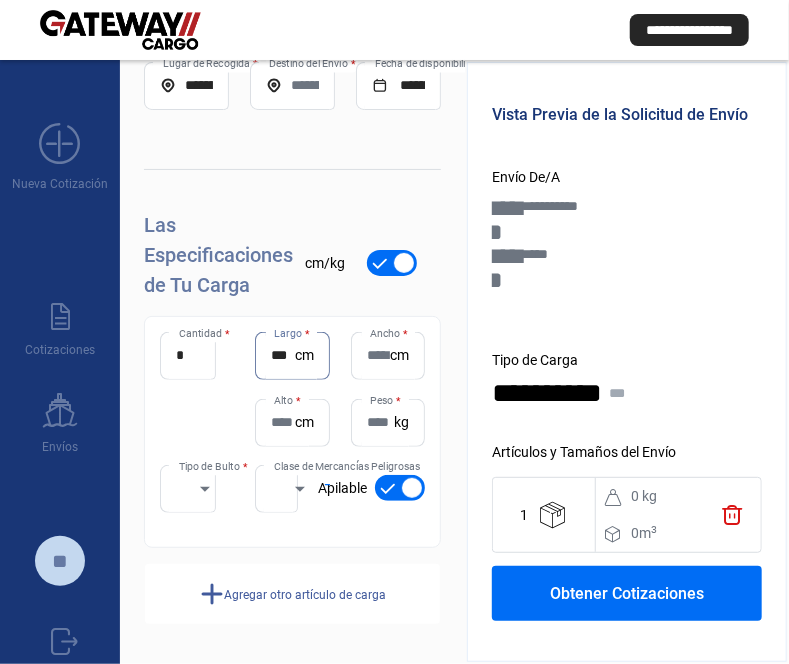 type on "***" 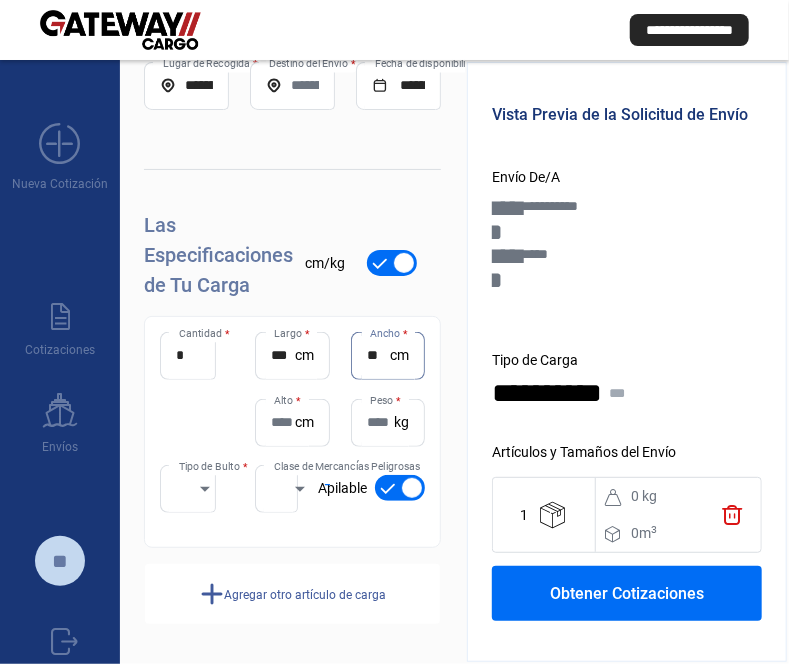 type on "**" 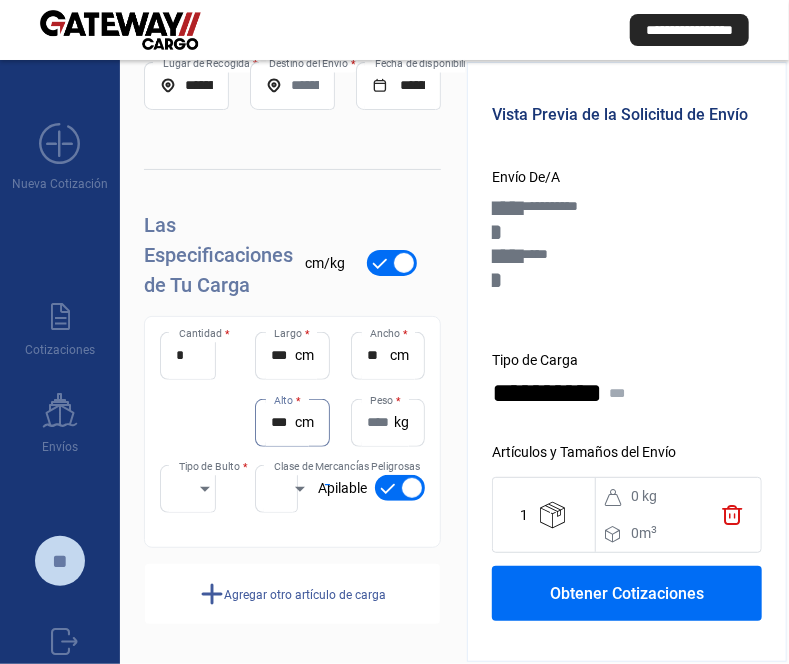 type on "***" 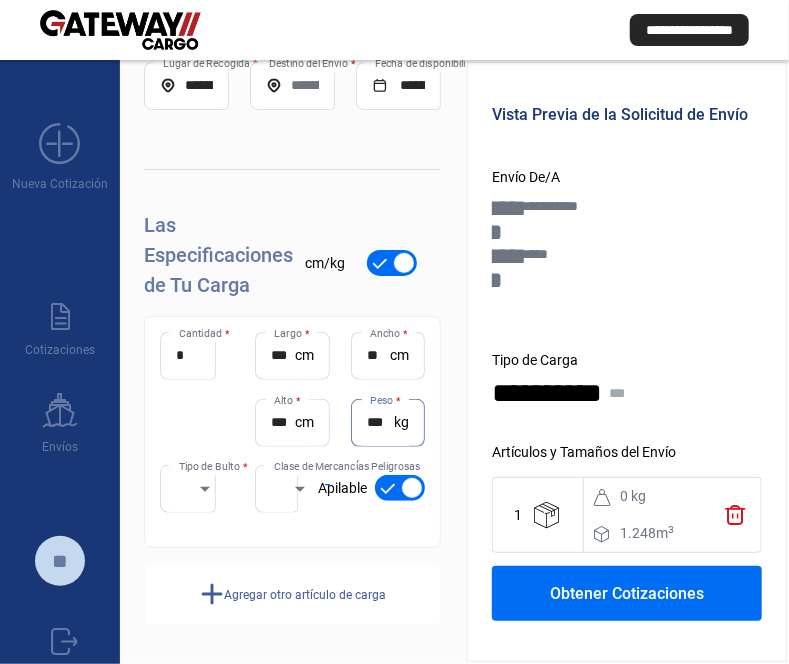 type on "***" 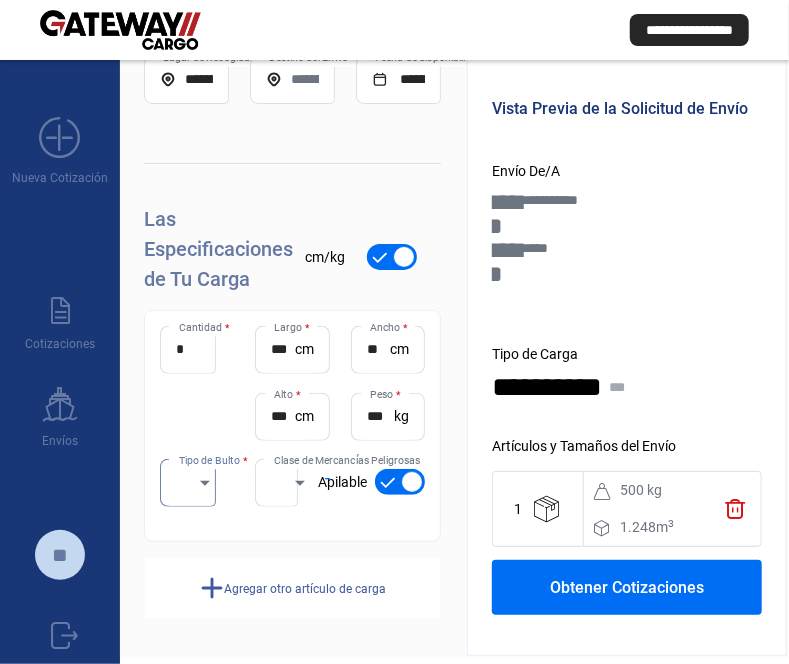 scroll, scrollTop: 100, scrollLeft: 0, axis: vertical 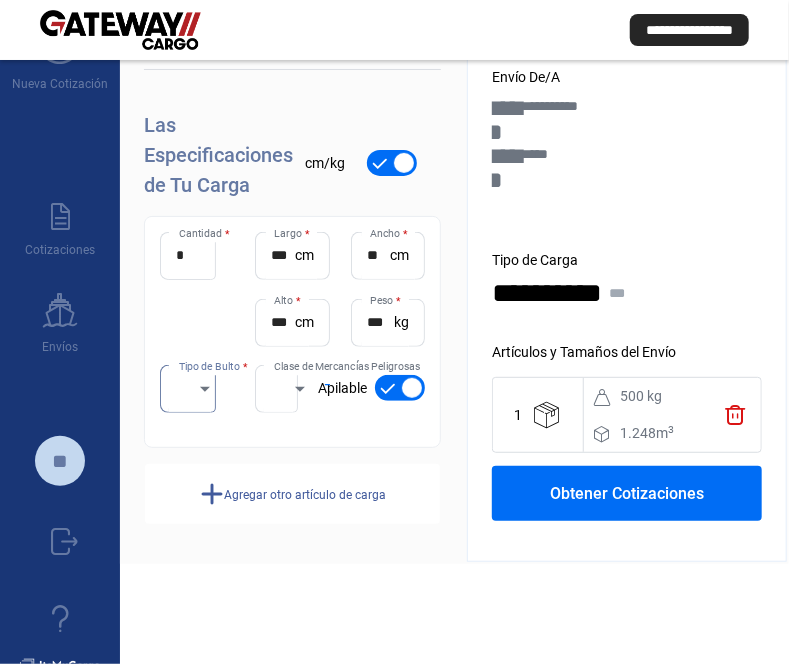 click on "Agregar otro artículo de carga" 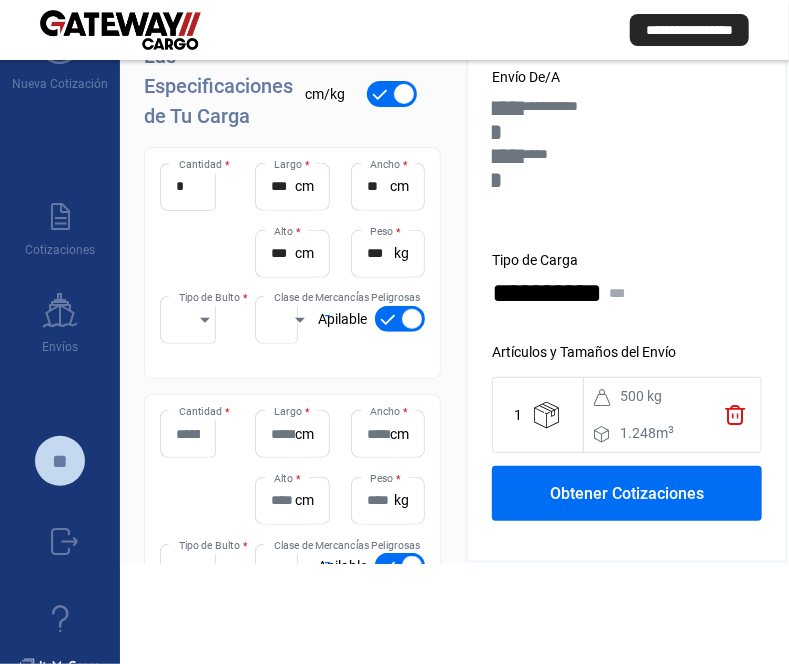 scroll, scrollTop: 205, scrollLeft: 0, axis: vertical 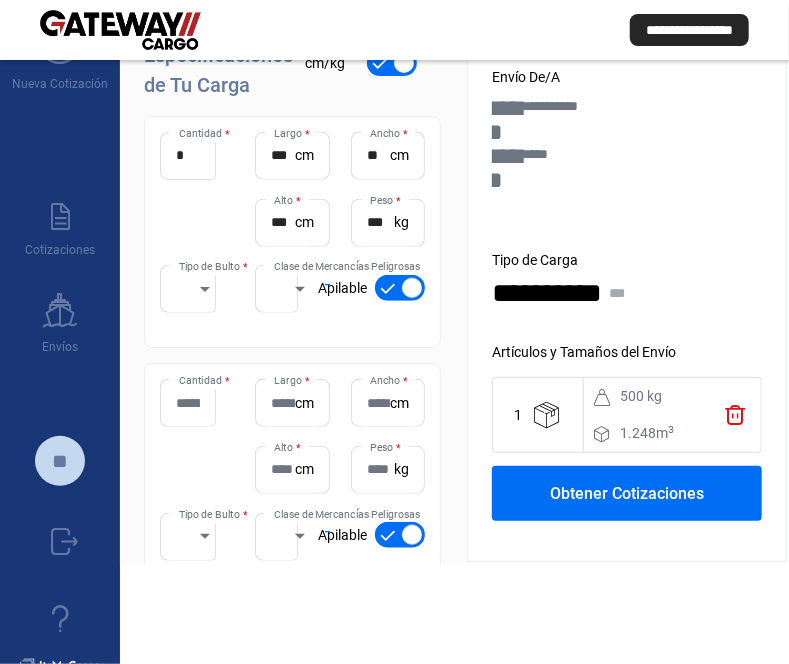 click on "Cantidad *" 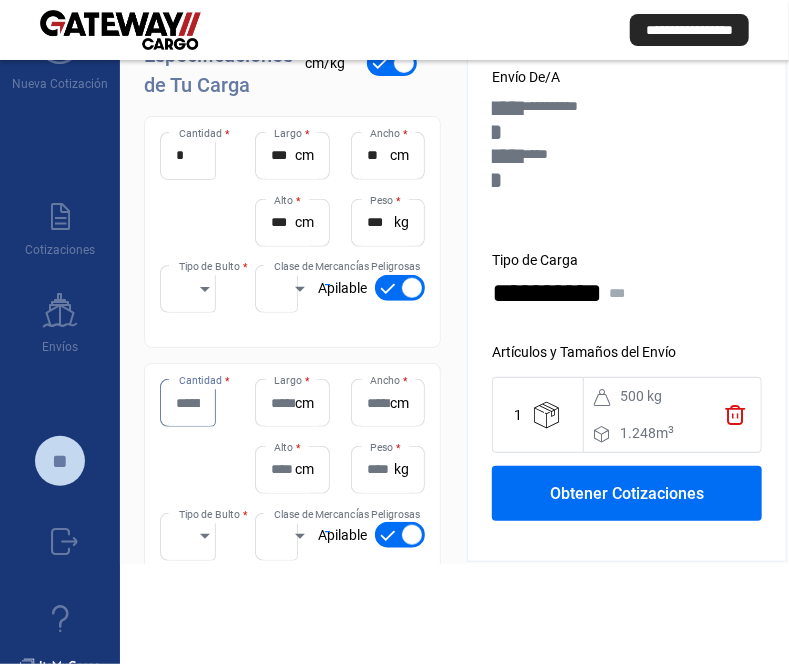 click on "Cantidad *" at bounding box center [188, 403] 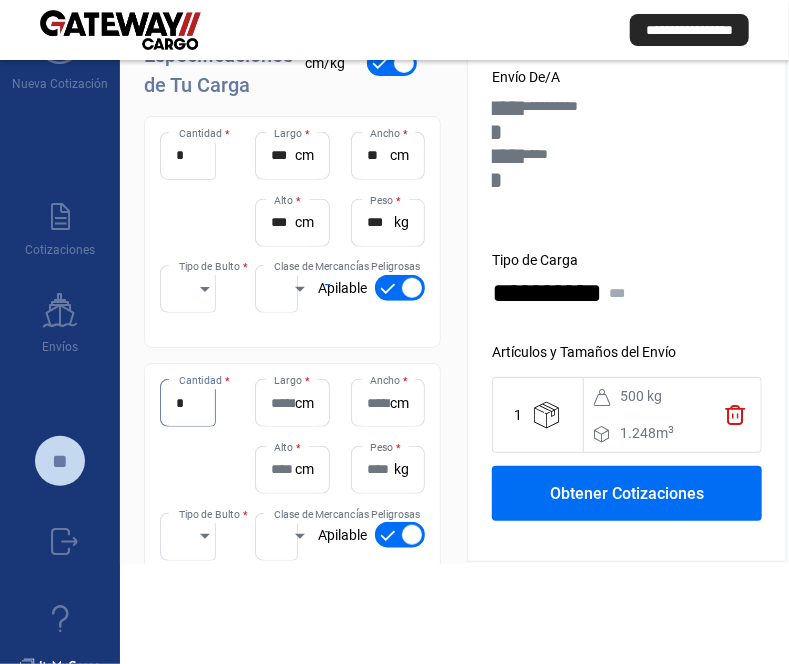 type on "*" 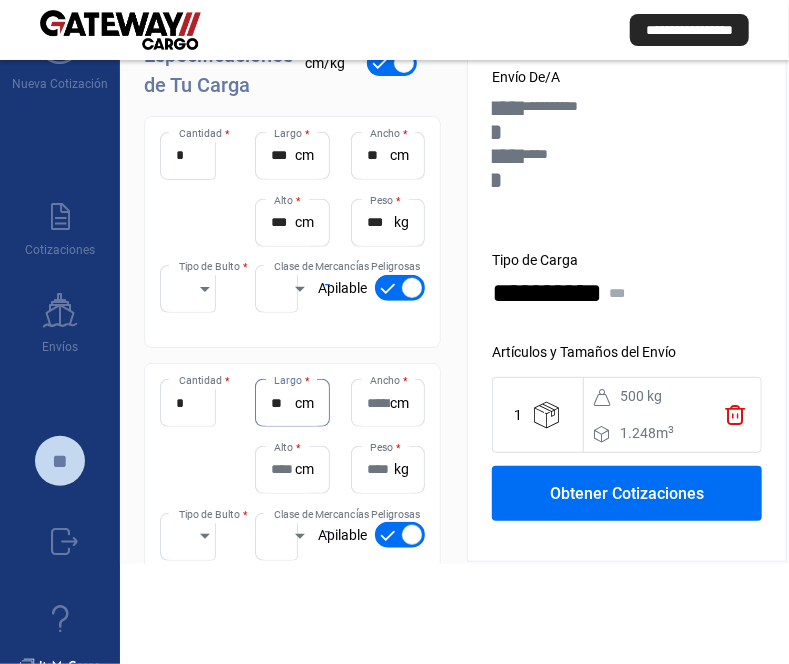type on "**" 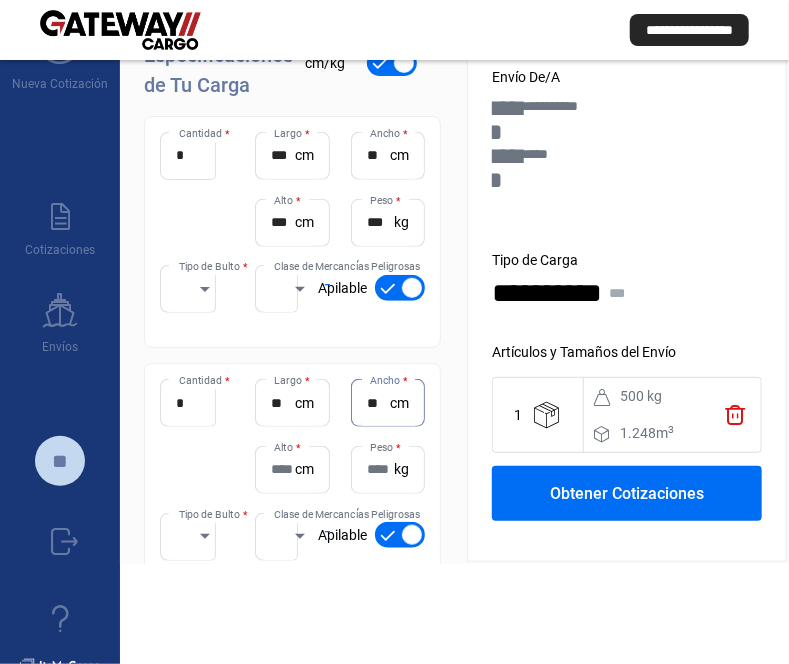 type on "**" 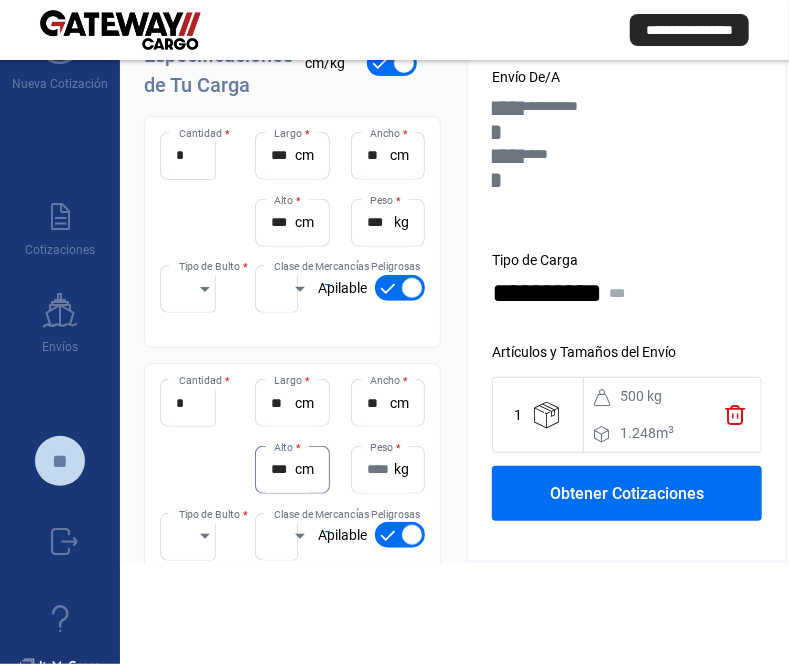 type on "***" 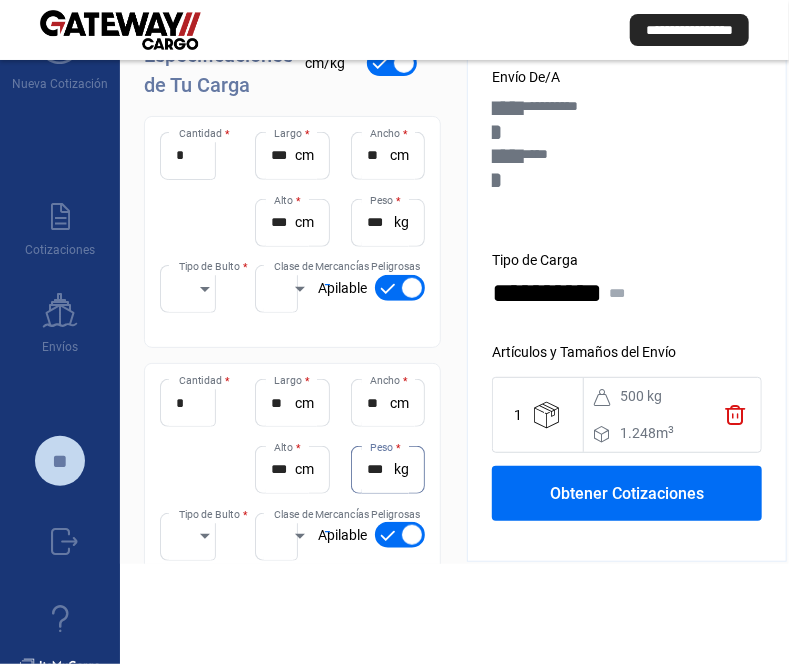 type on "***" 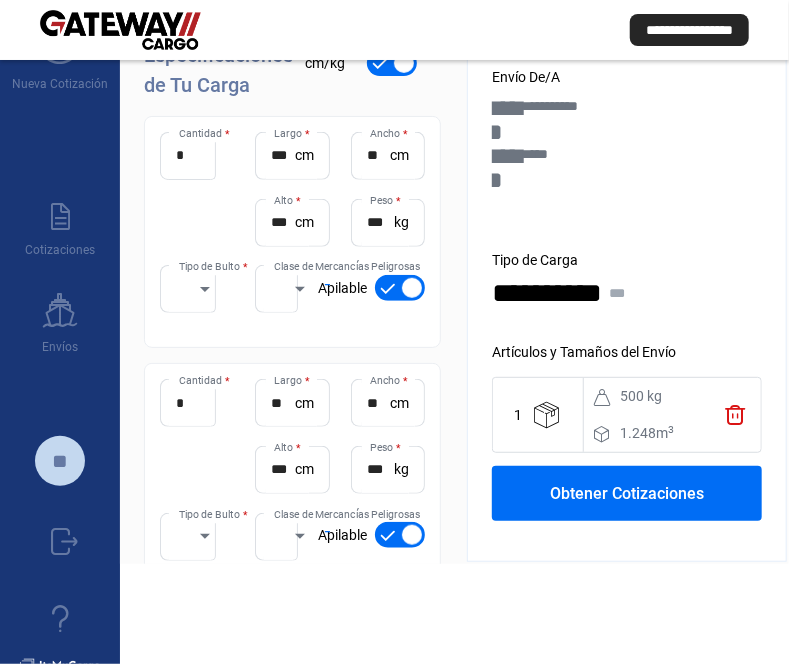 click on "**********" 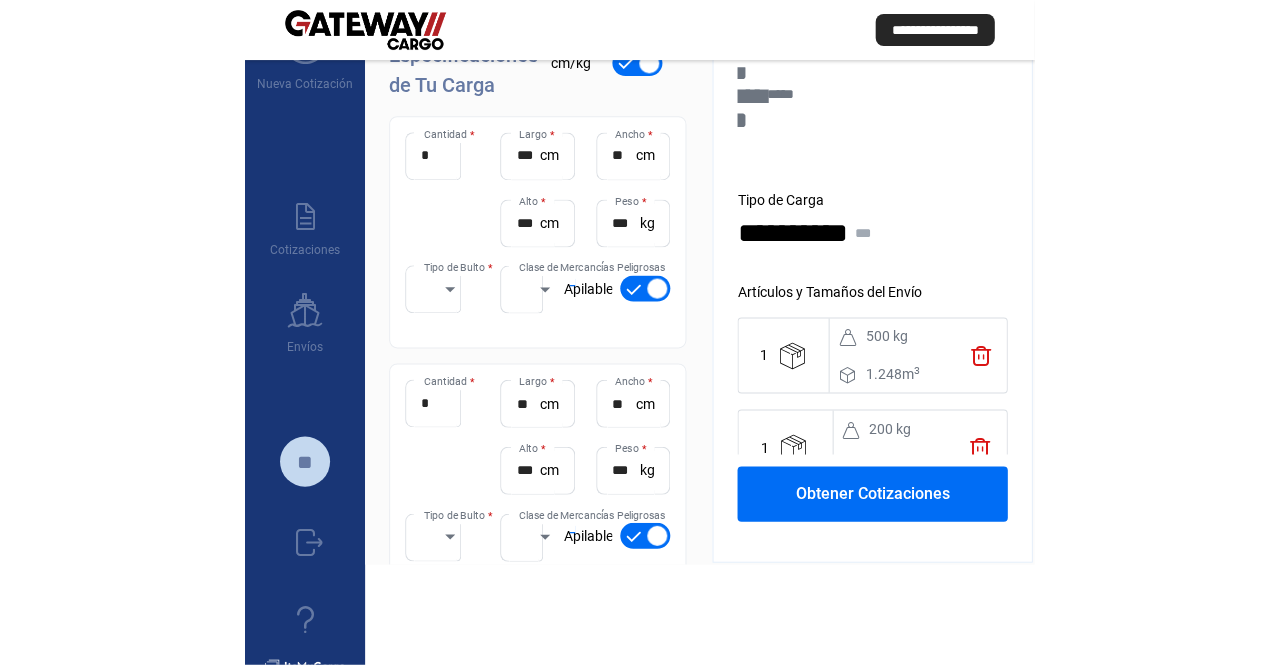 scroll, scrollTop: 106, scrollLeft: 0, axis: vertical 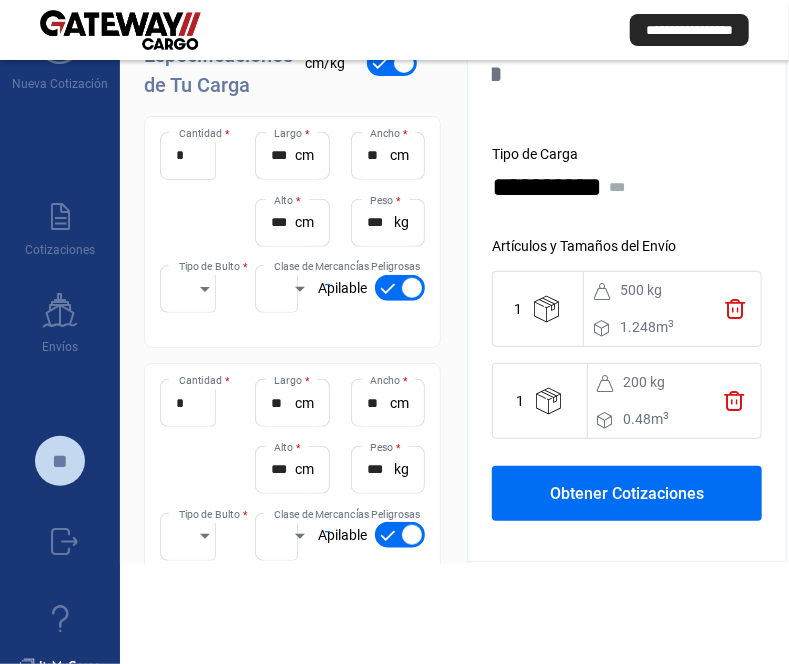 click on "Obtener Cotizaciones" 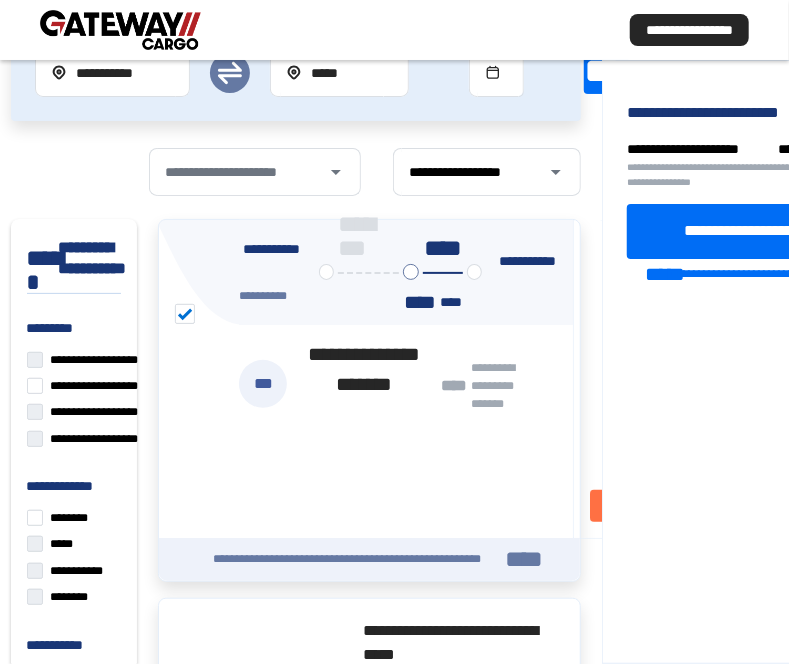 drag, startPoint x: 703, startPoint y: 235, endPoint x: 582, endPoint y: 271, distance: 126.24183 